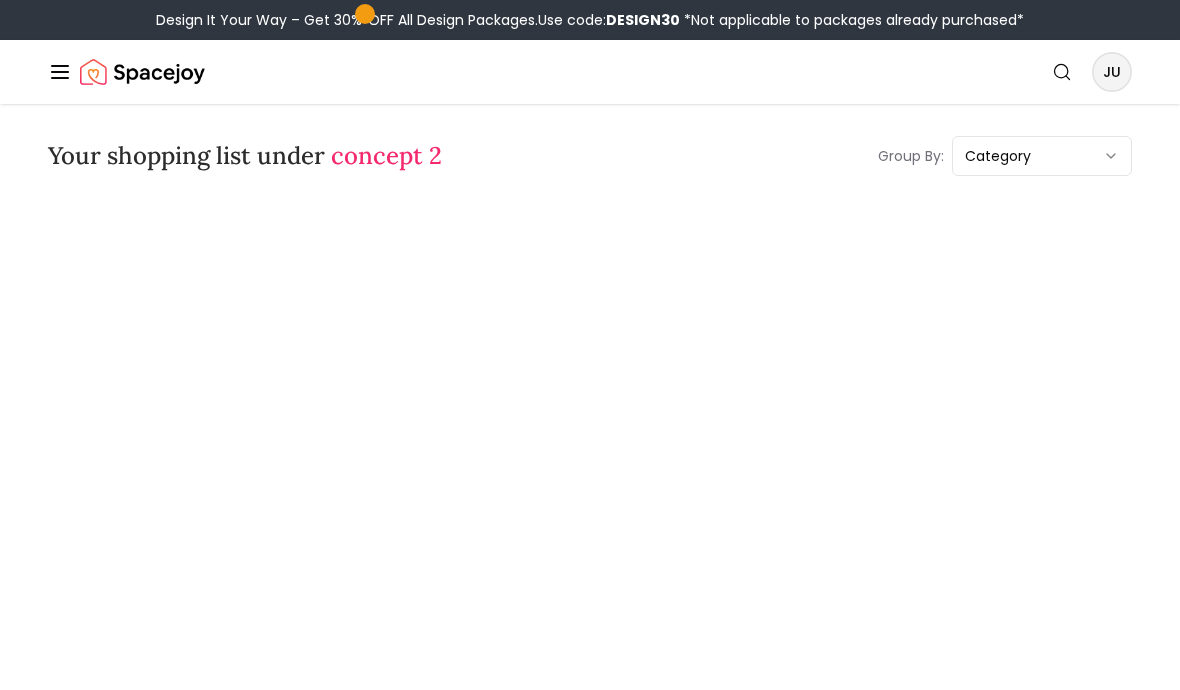 scroll, scrollTop: 1612, scrollLeft: 0, axis: vertical 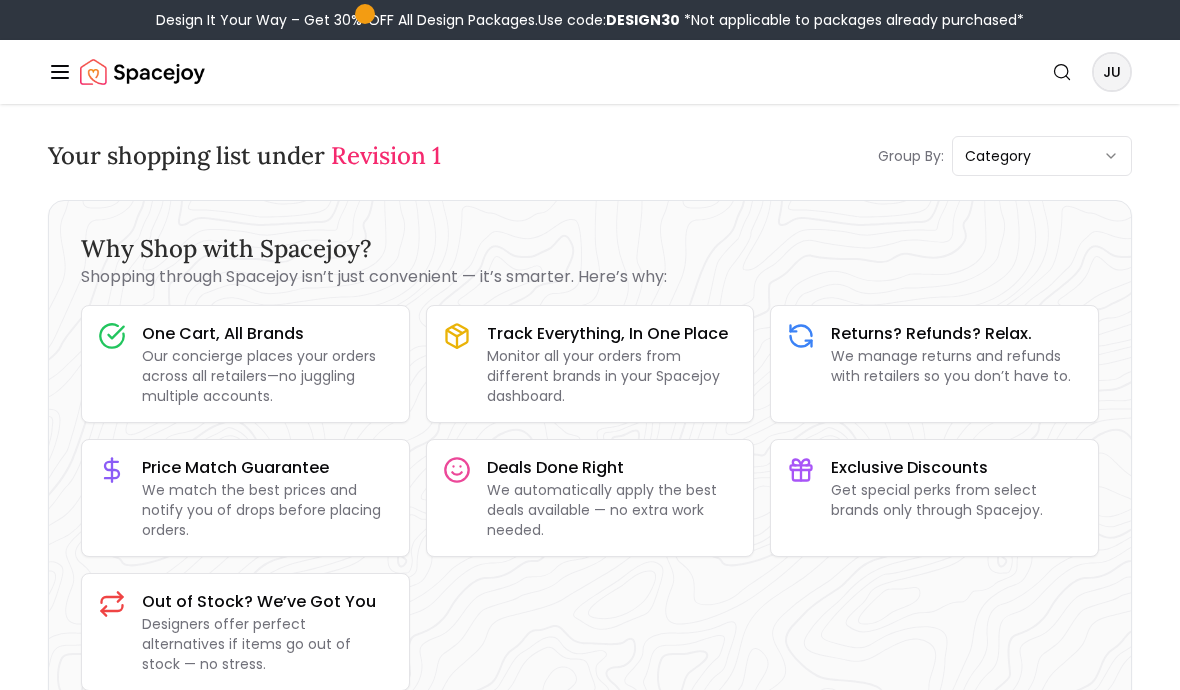click on "Your shopping list under   Revision 1" at bounding box center (244, 156) 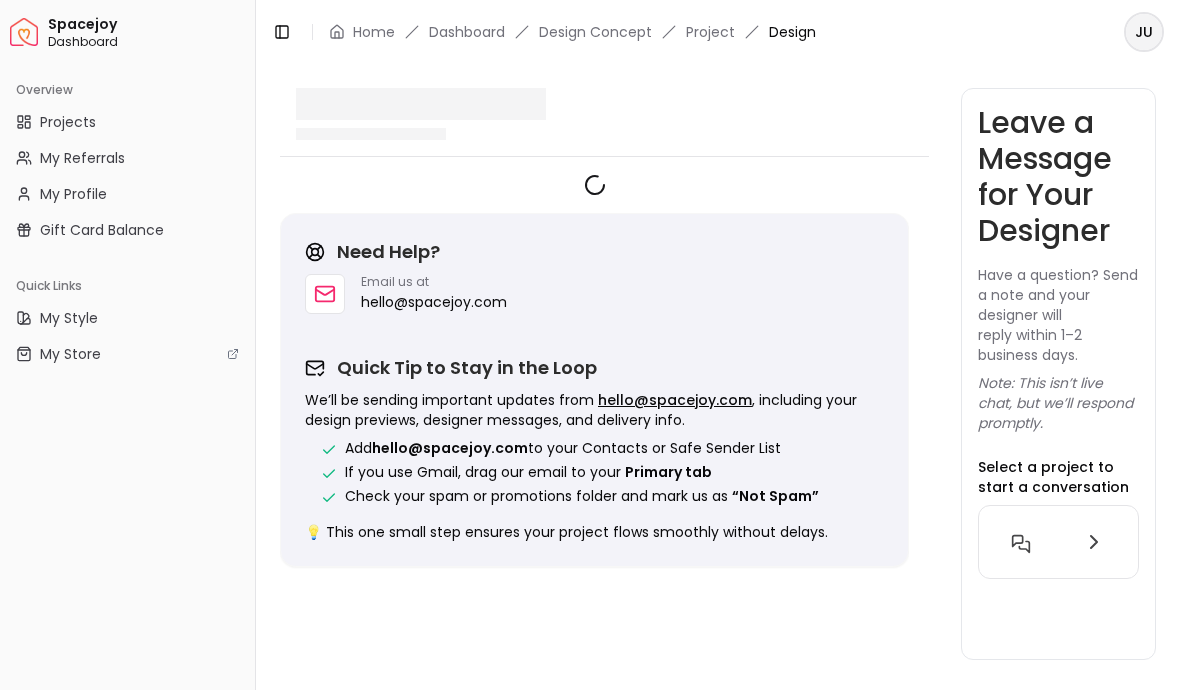 scroll, scrollTop: 0, scrollLeft: 0, axis: both 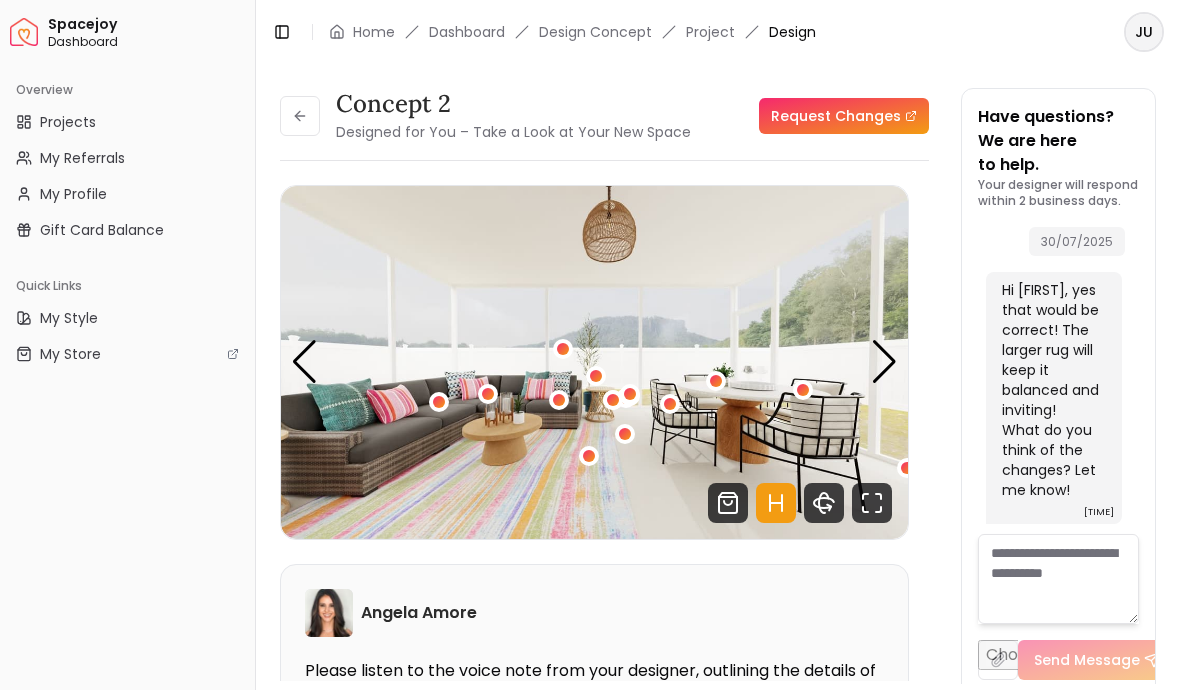 click at bounding box center [884, 362] 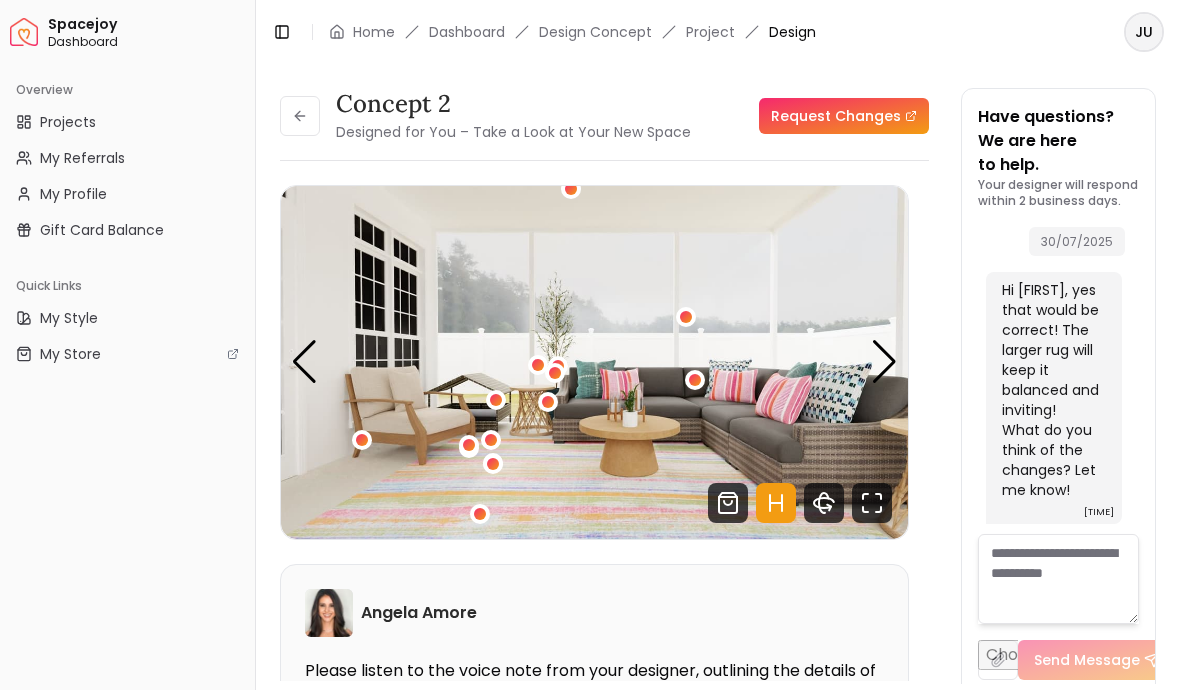 click at bounding box center [594, 362] 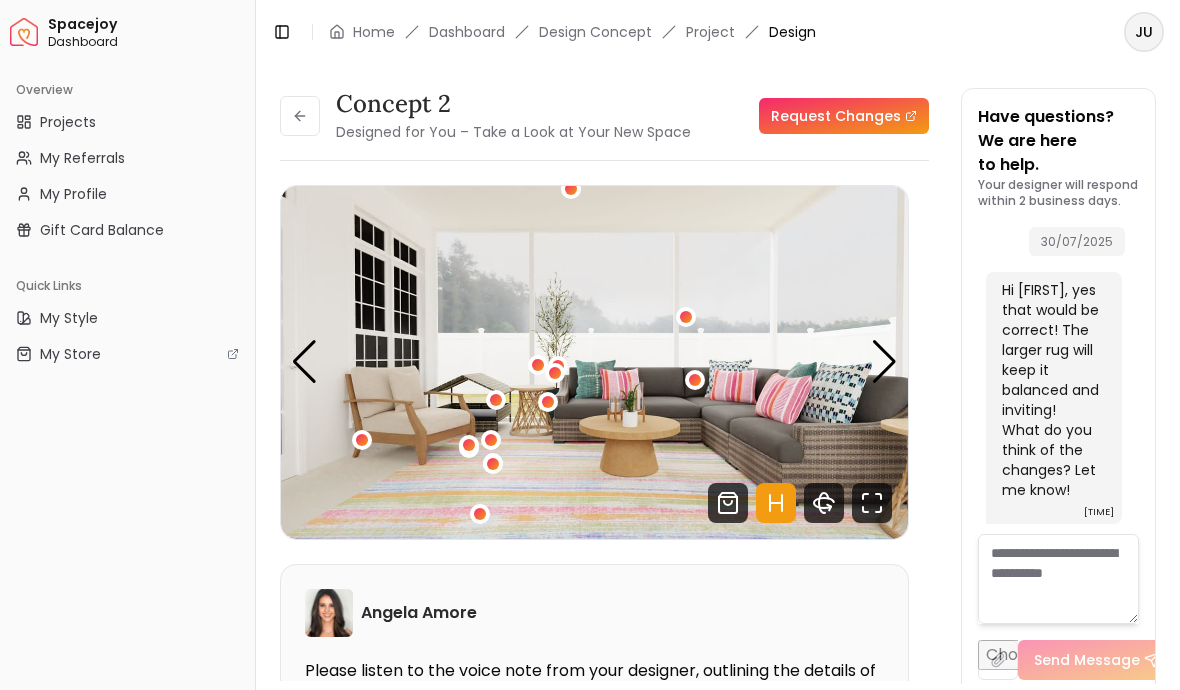 click at bounding box center [300, 116] 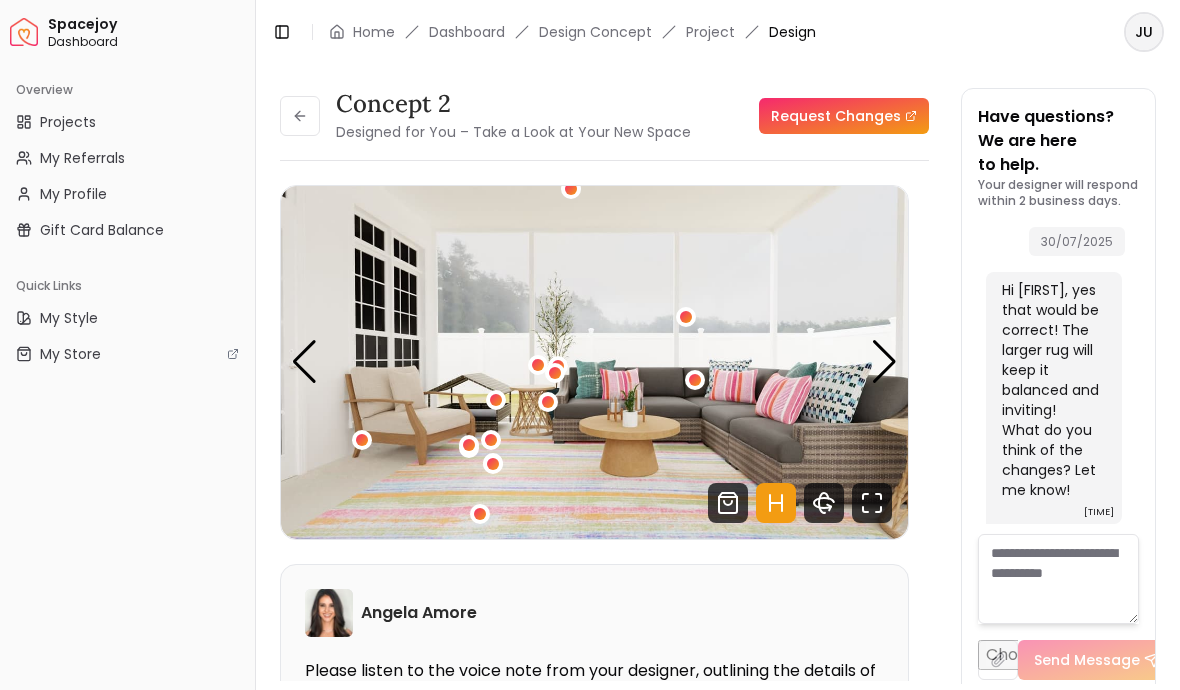 scroll, scrollTop: 0, scrollLeft: 0, axis: both 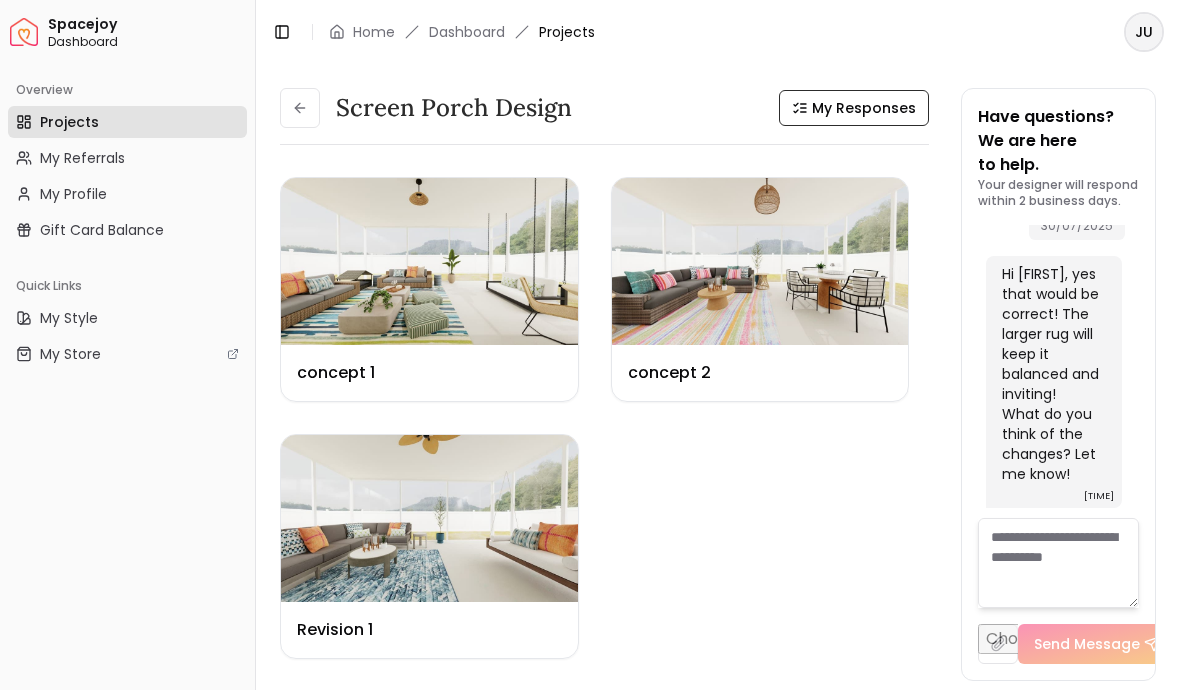 click at bounding box center [429, 518] 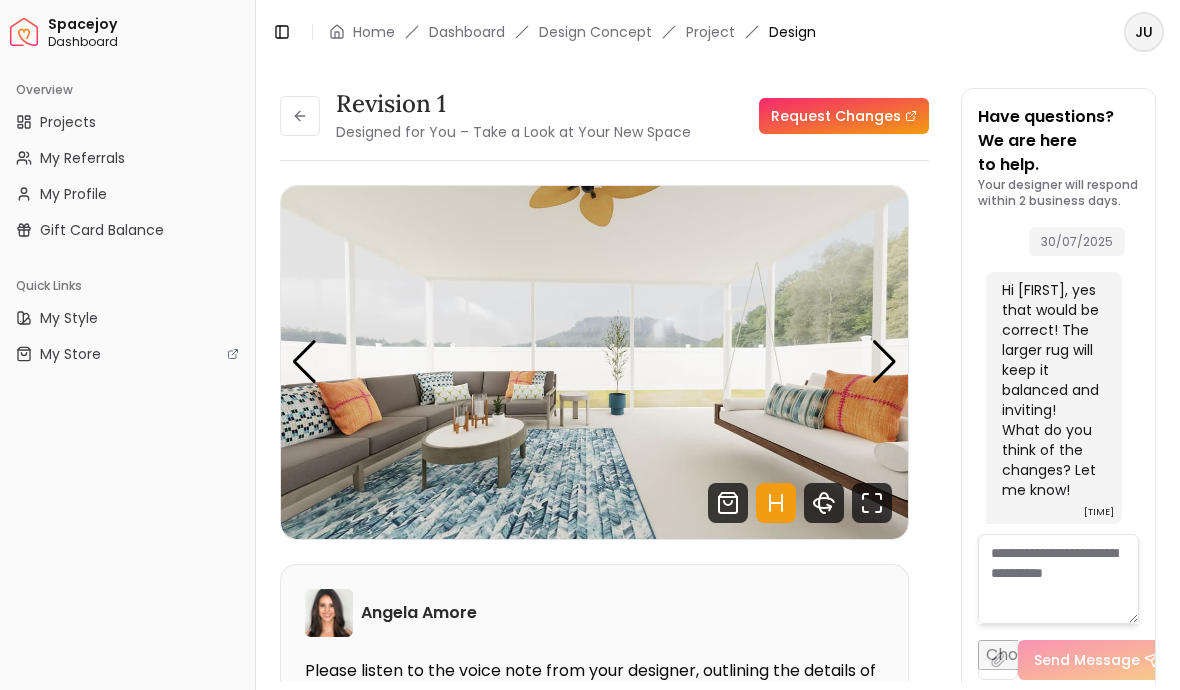 scroll, scrollTop: 12300, scrollLeft: 0, axis: vertical 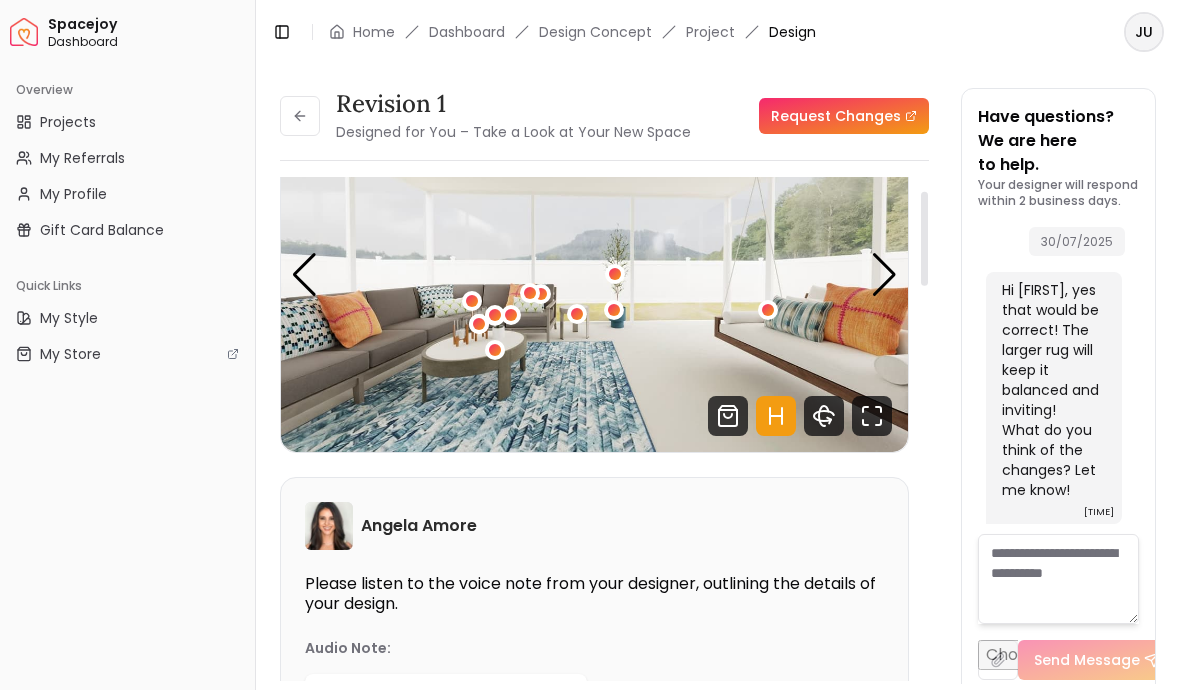 click at bounding box center (594, 275) 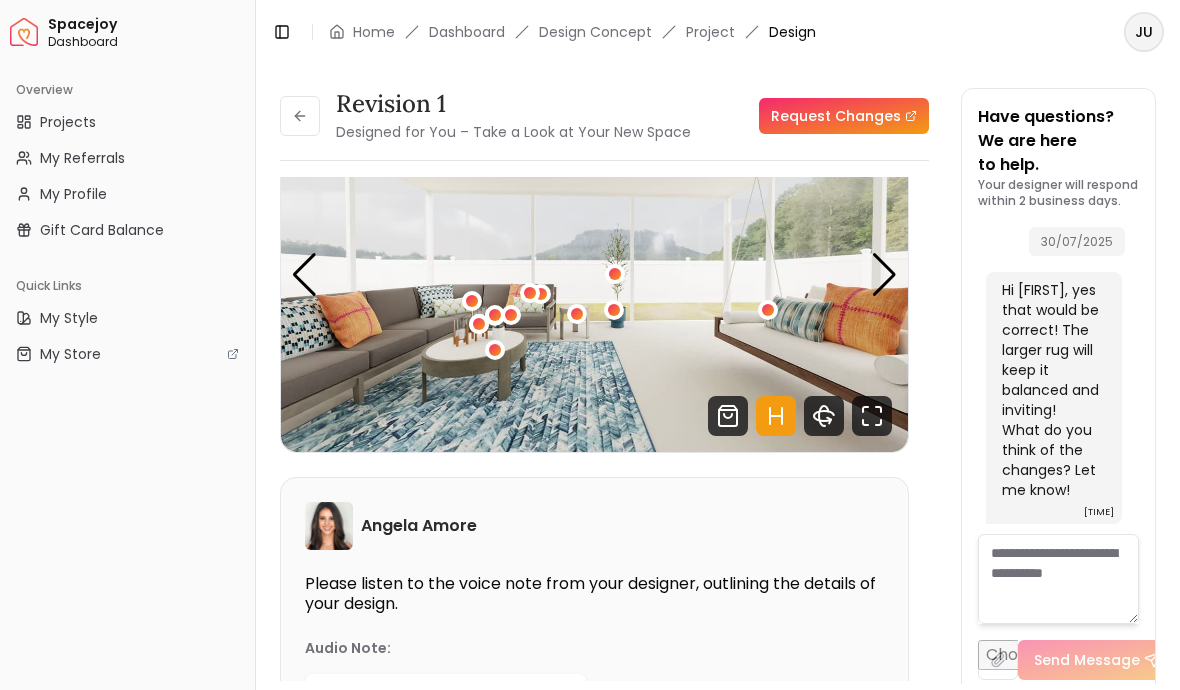 click at bounding box center (884, 275) 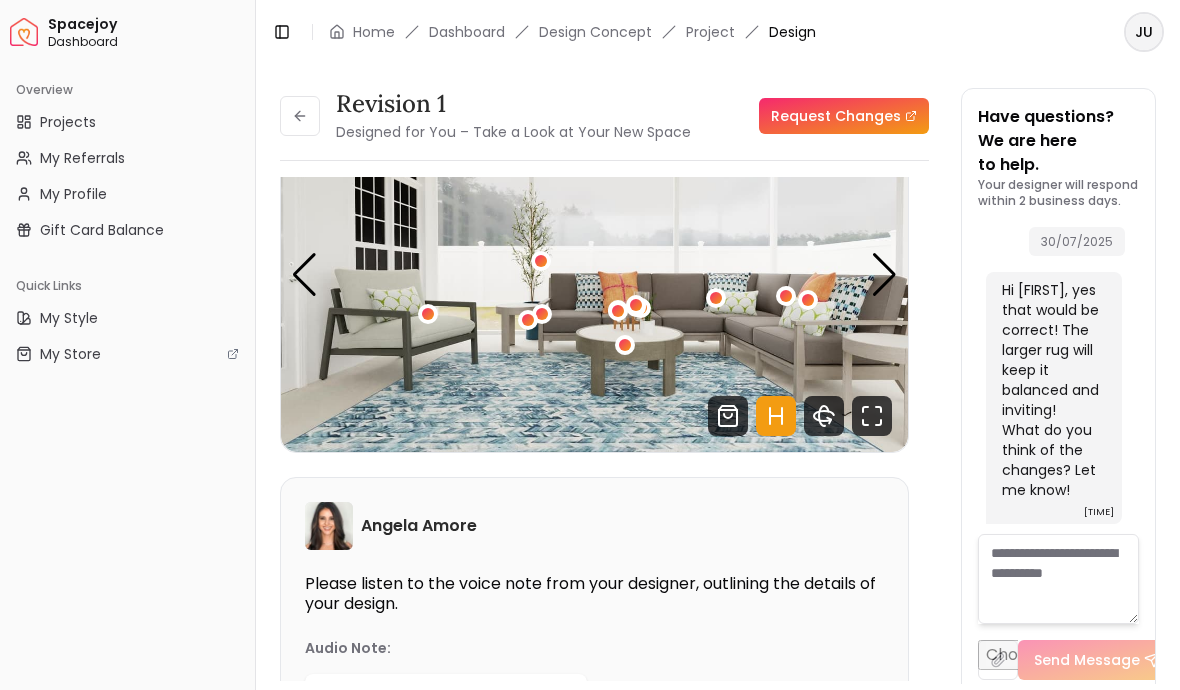 click at bounding box center [884, 275] 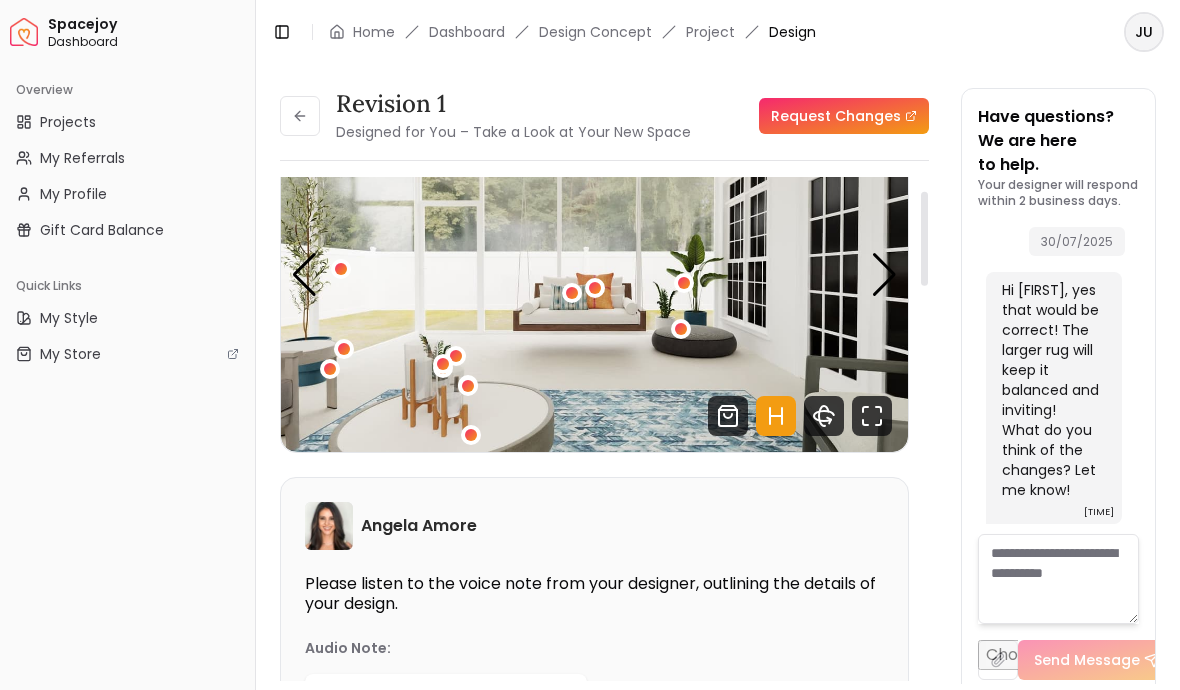 click at bounding box center [884, 275] 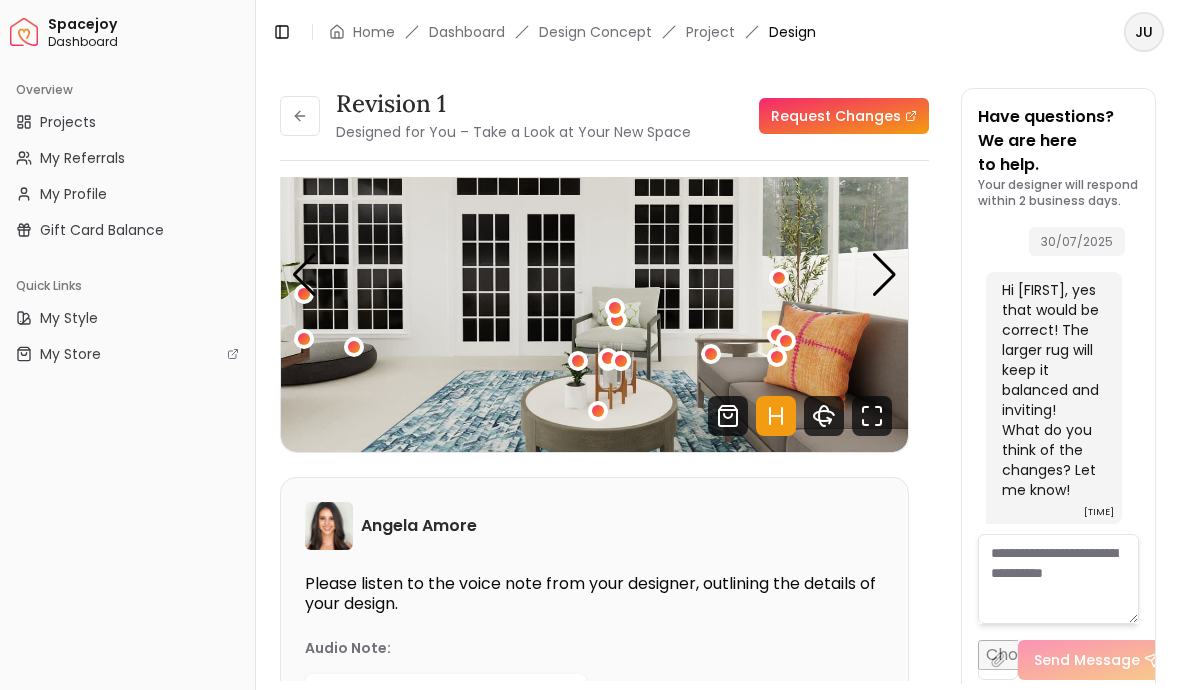 click at bounding box center [779, 278] 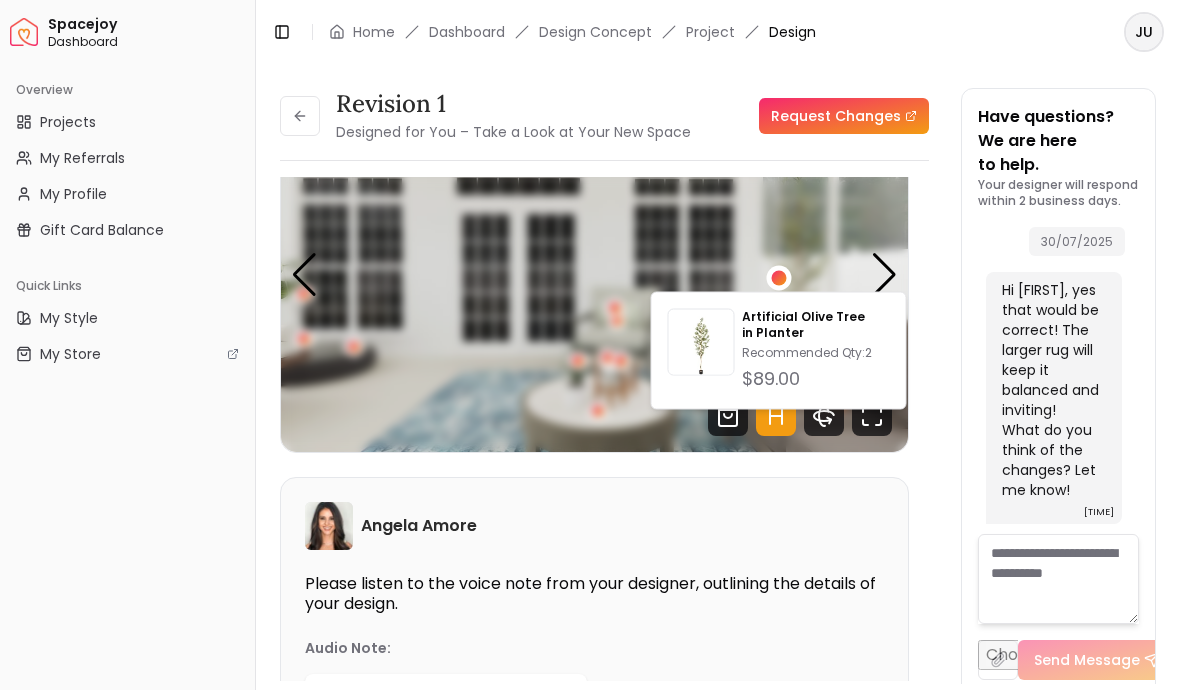 click at bounding box center [884, 275] 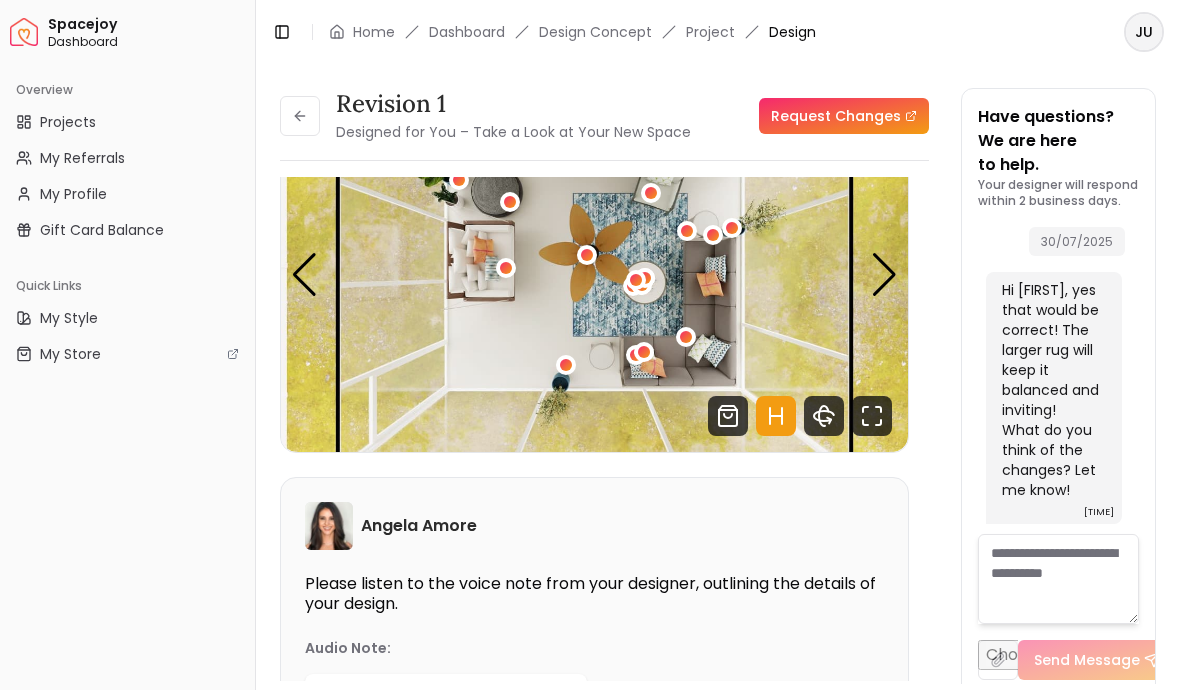 click at bounding box center (884, 275) 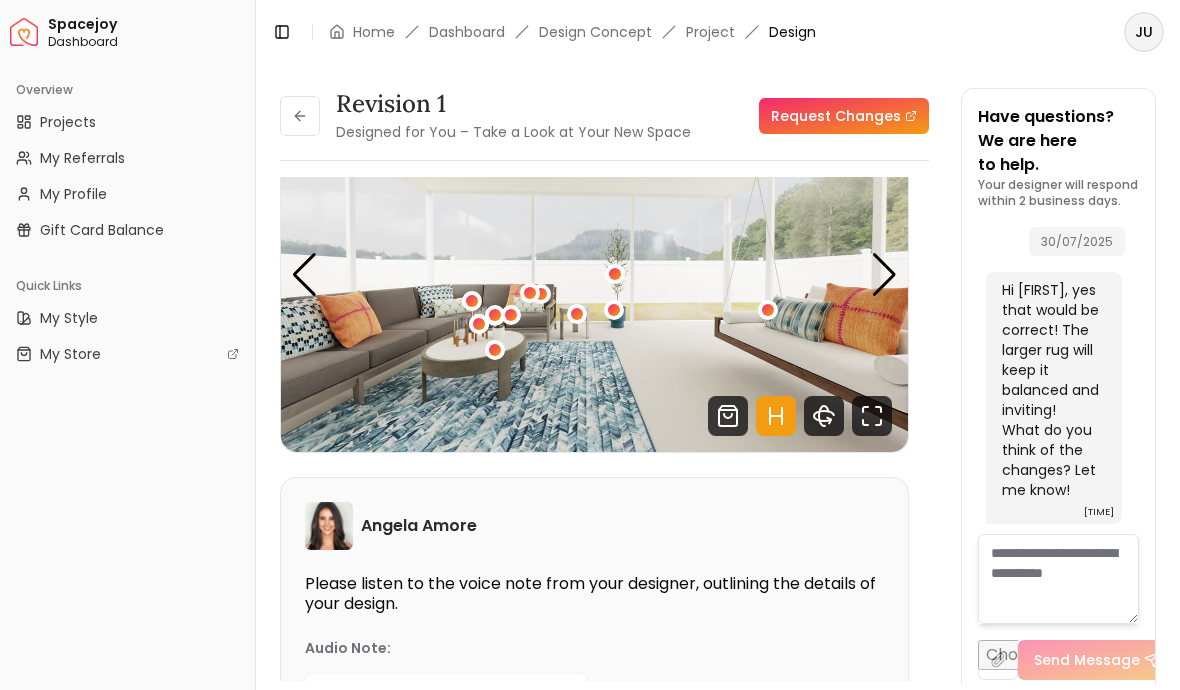 click at bounding box center (884, 275) 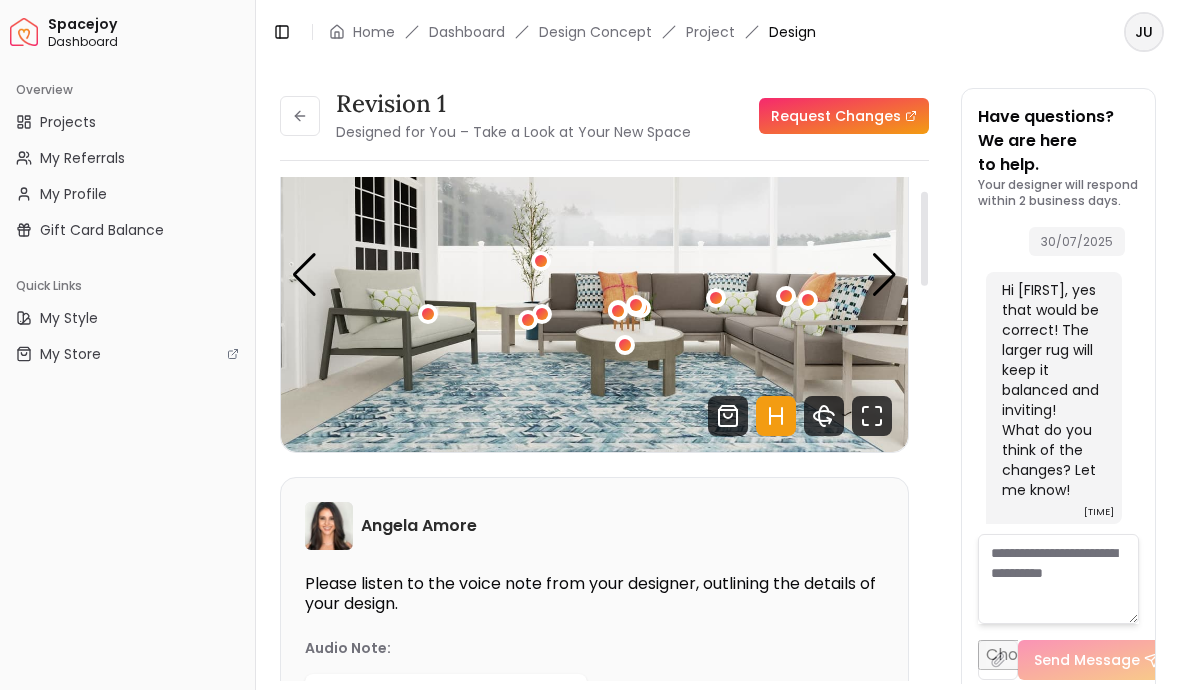 click at bounding box center [884, 275] 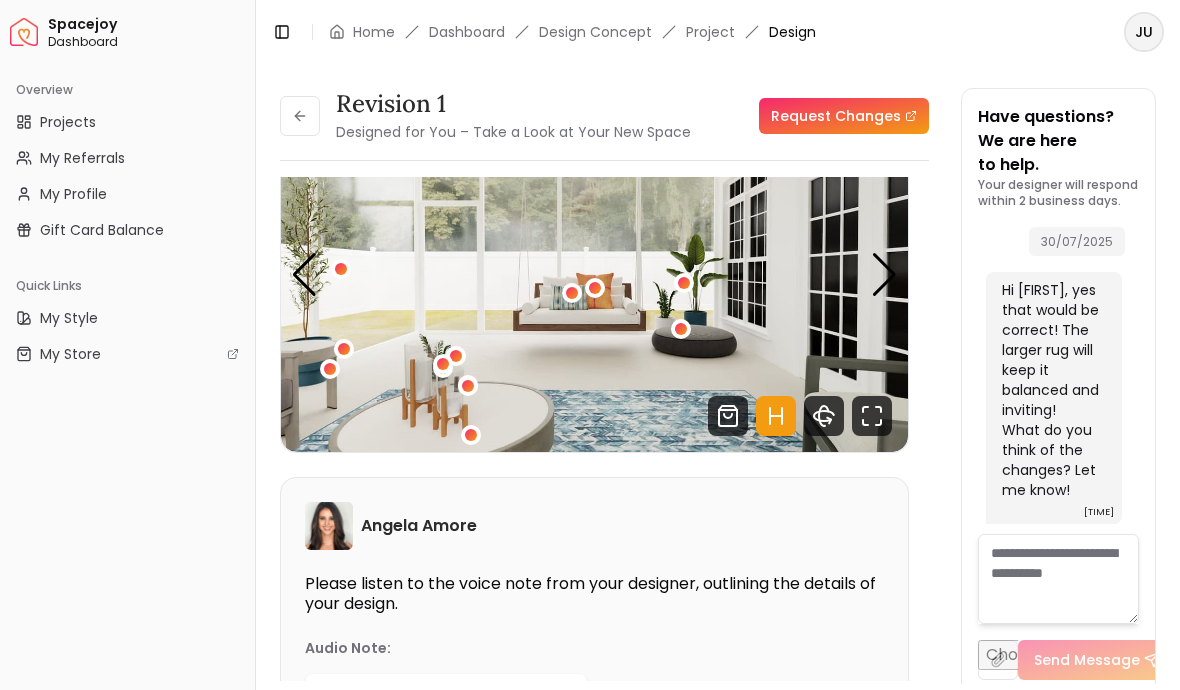 click at bounding box center [594, 275] 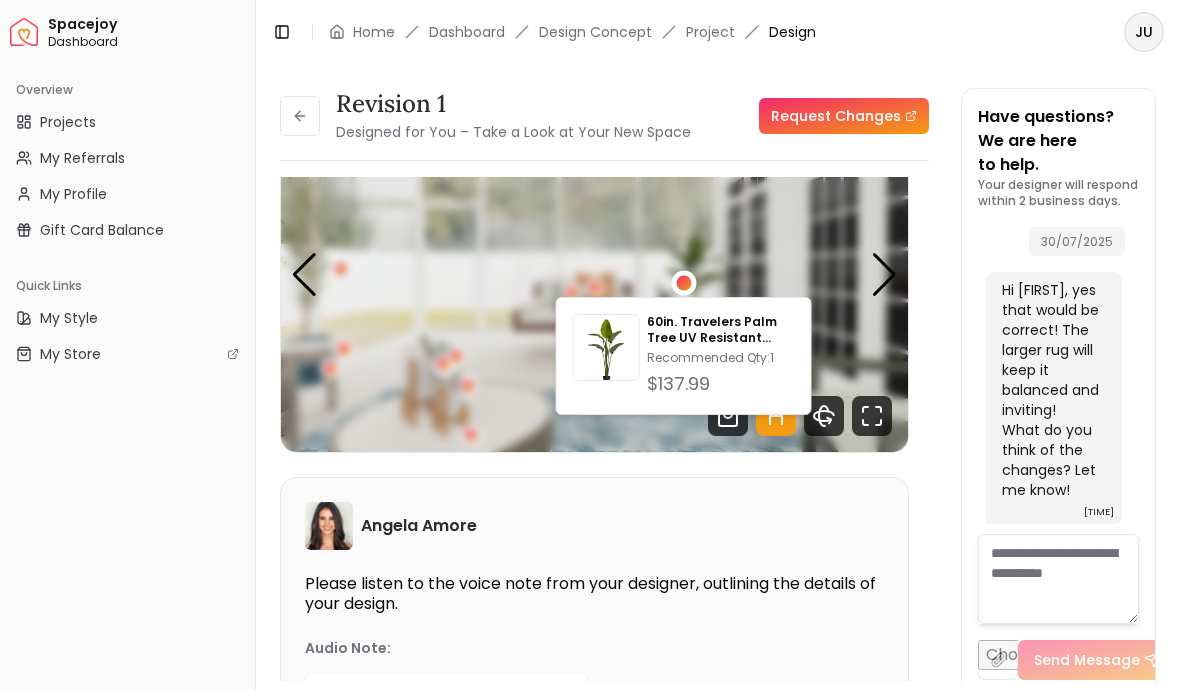 click on "Recommended Qty:  1" at bounding box center (720, 358) 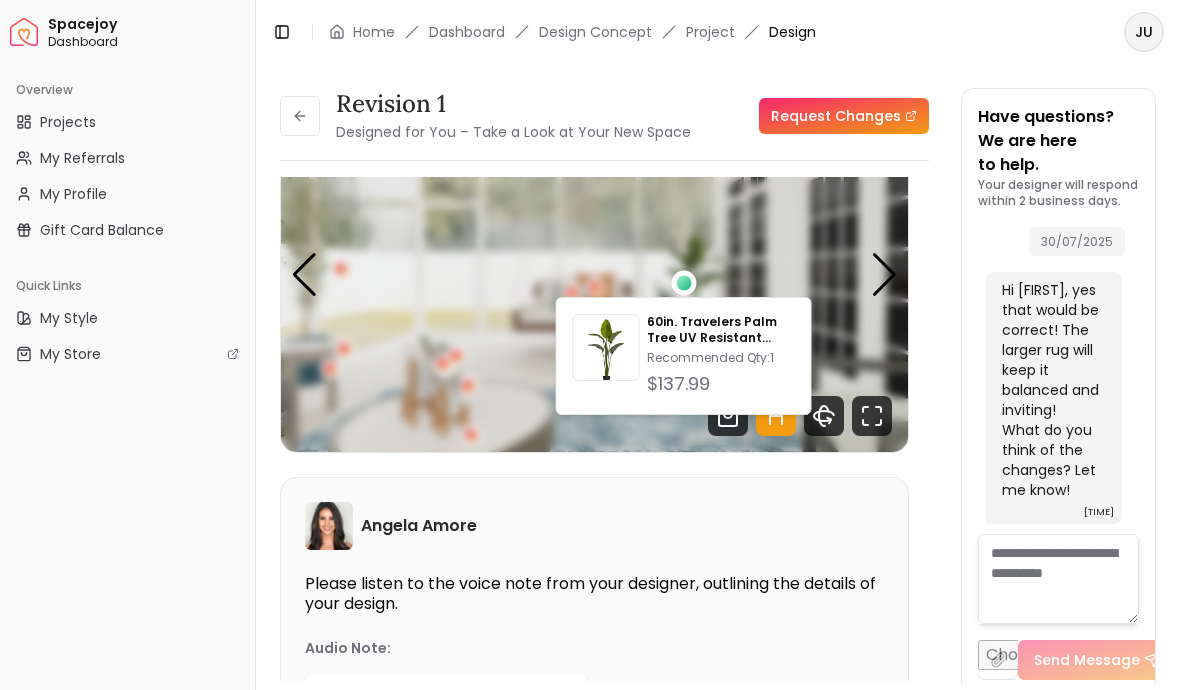 click at bounding box center (300, 116) 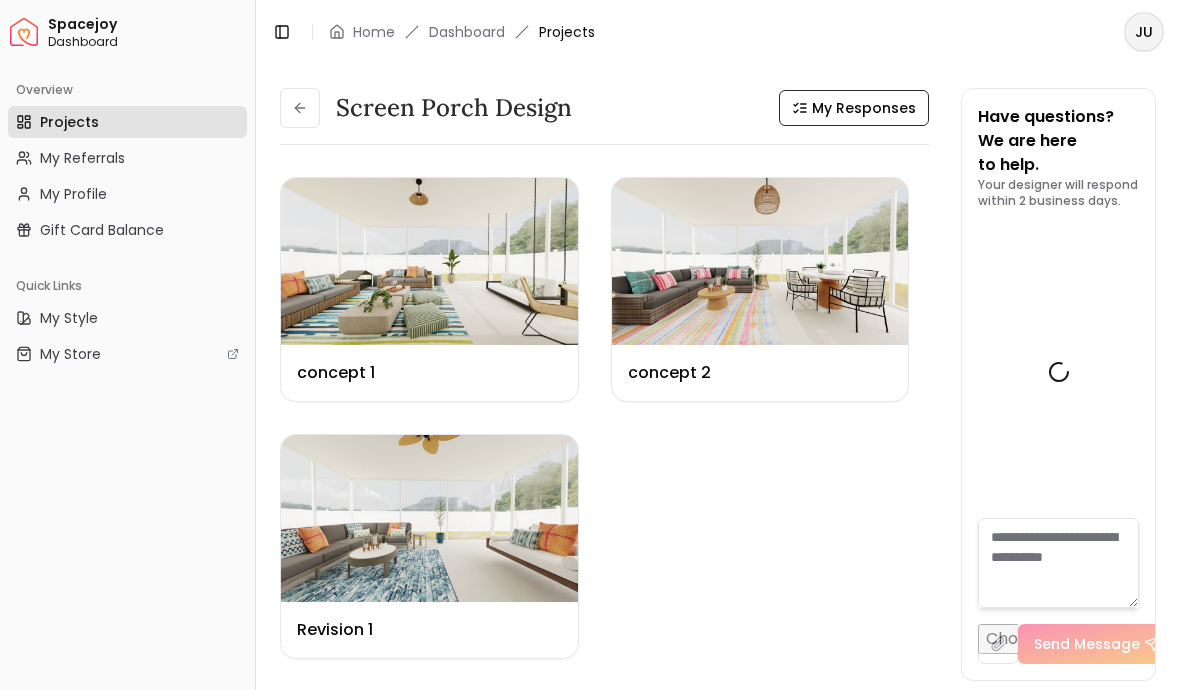 scroll, scrollTop: 12316, scrollLeft: 0, axis: vertical 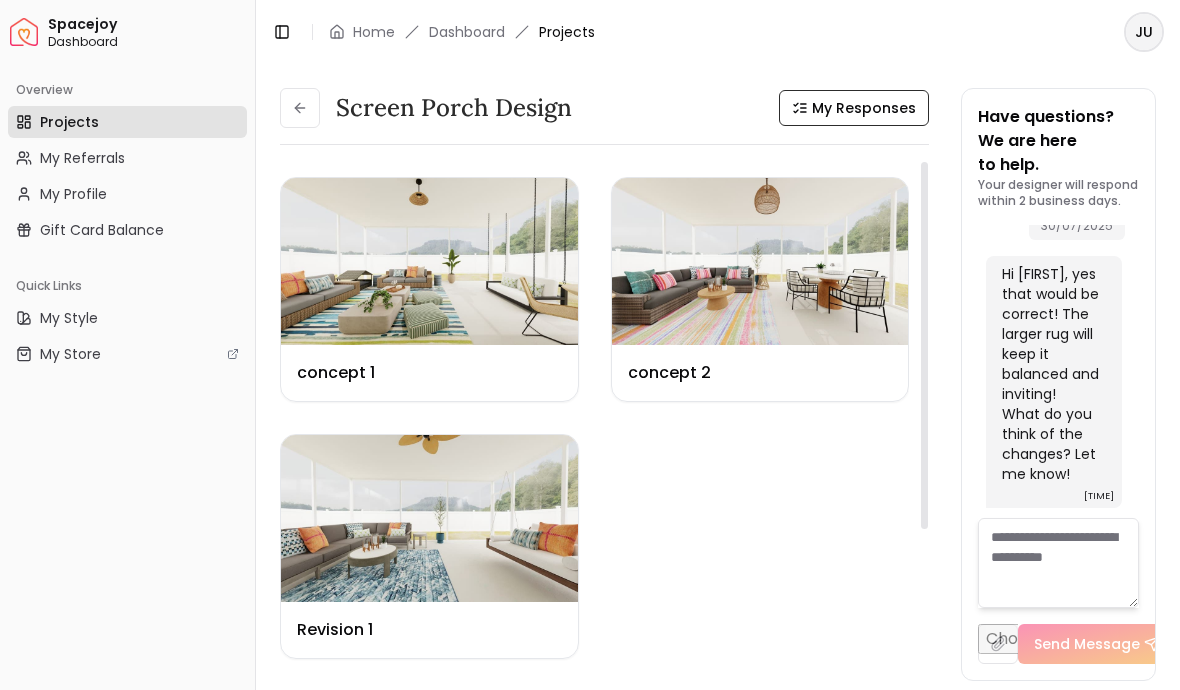 click at bounding box center [429, 261] 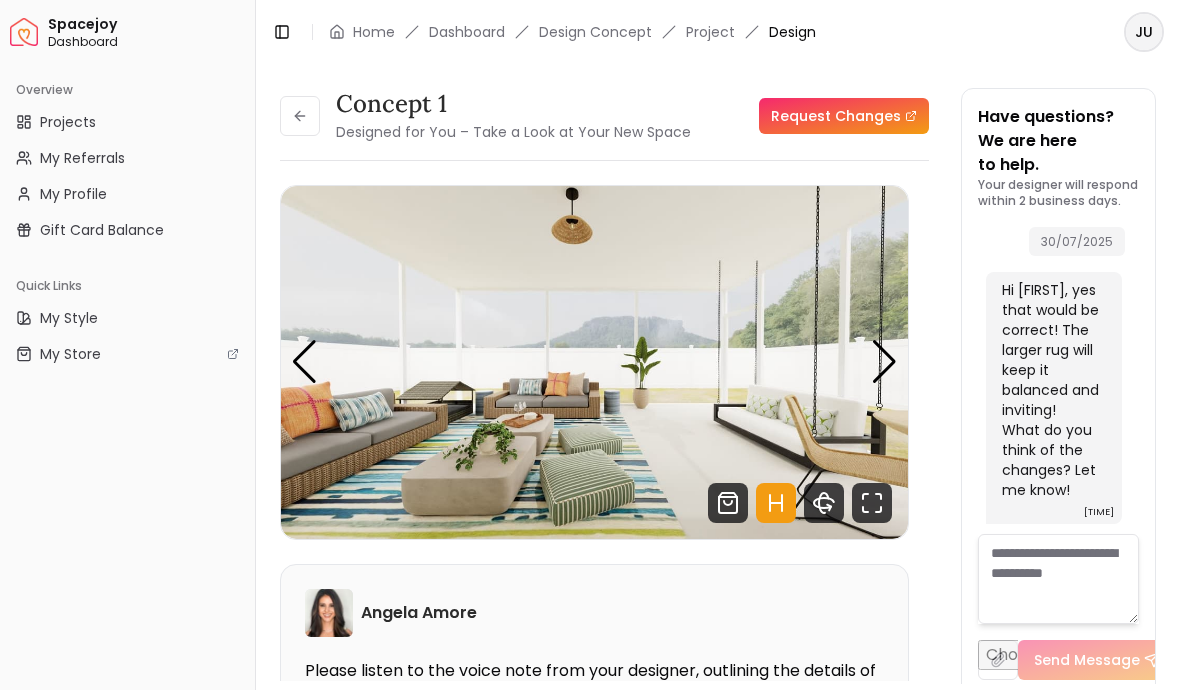 scroll, scrollTop: 12300, scrollLeft: 0, axis: vertical 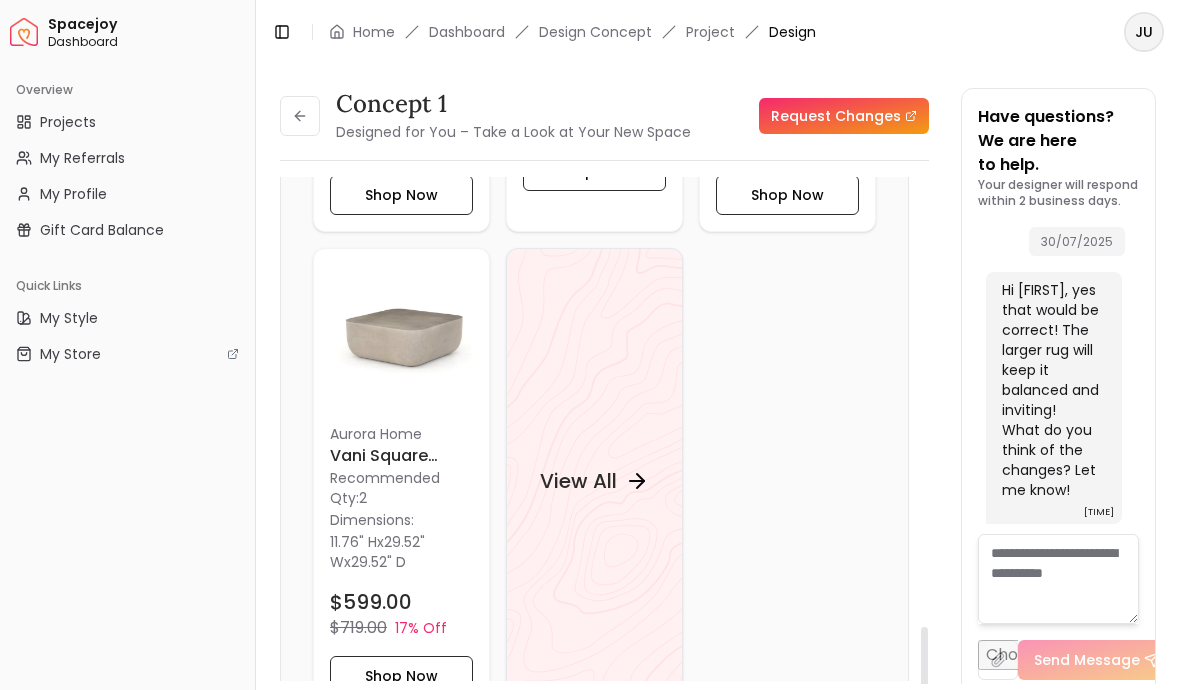 click on "View All" at bounding box center (578, 480) 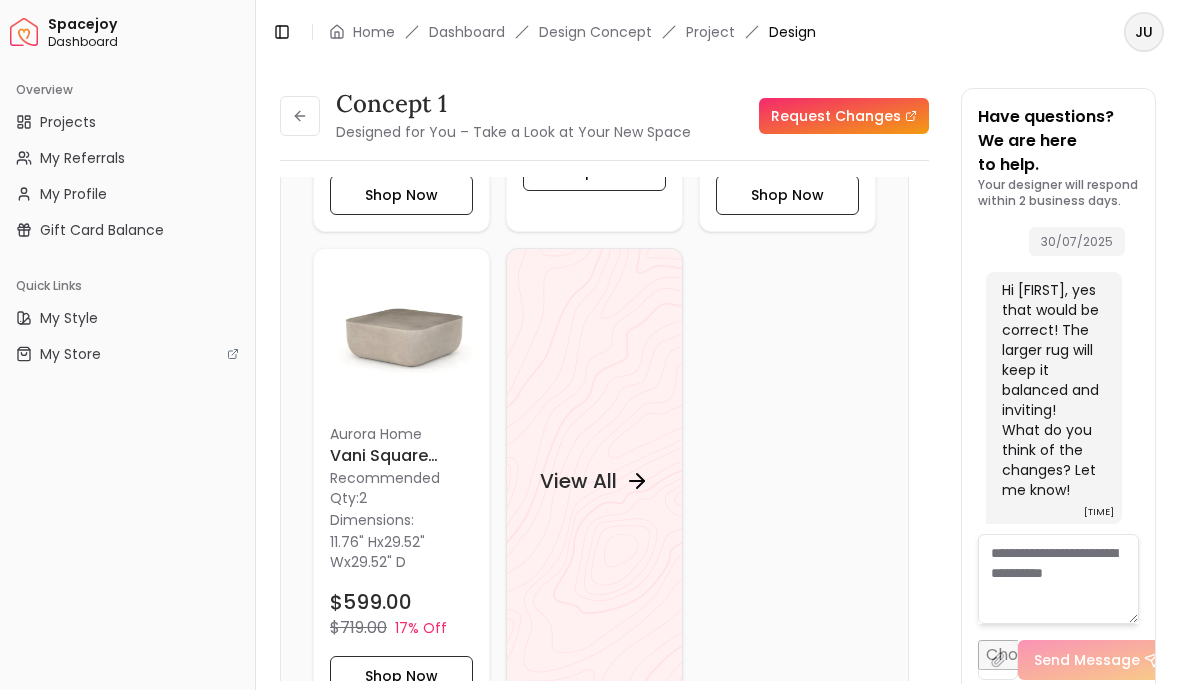 click 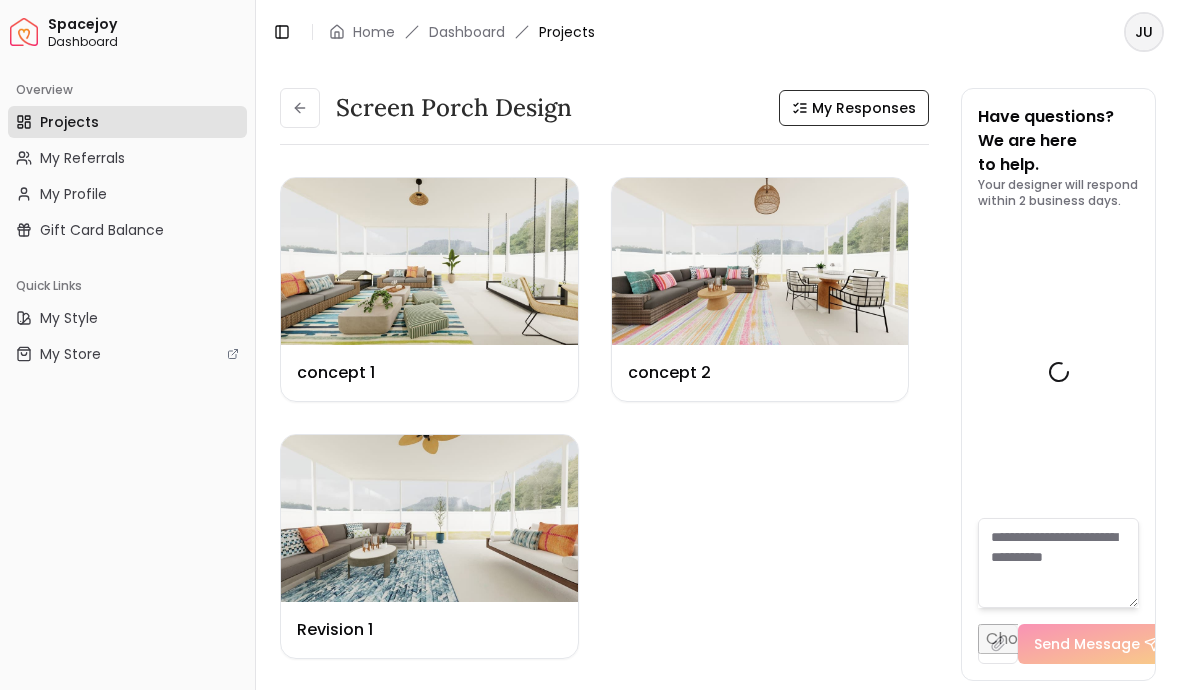 scroll, scrollTop: 12316, scrollLeft: 0, axis: vertical 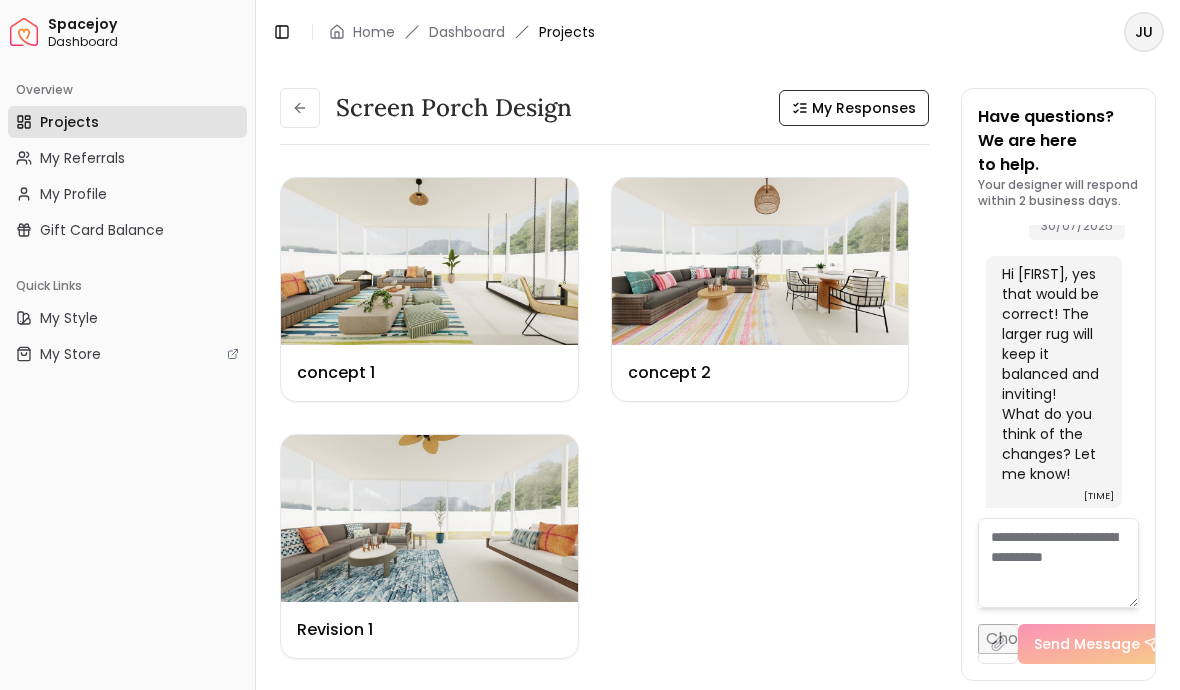 click at bounding box center [760, 261] 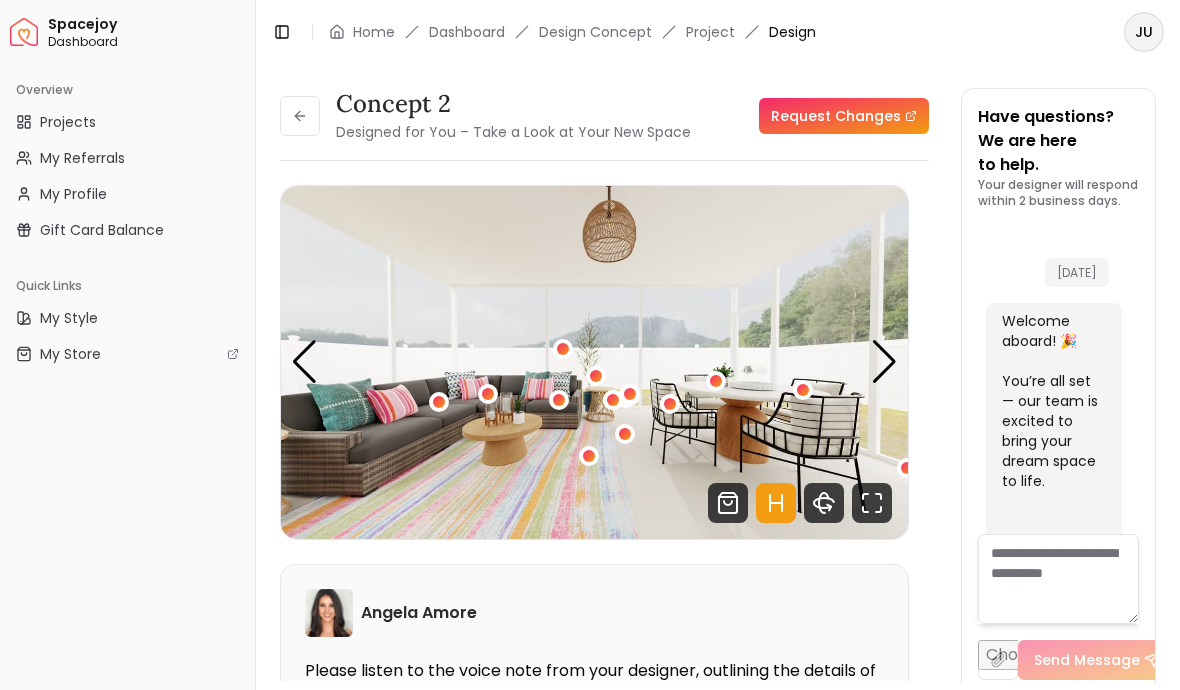scroll, scrollTop: 12300, scrollLeft: 0, axis: vertical 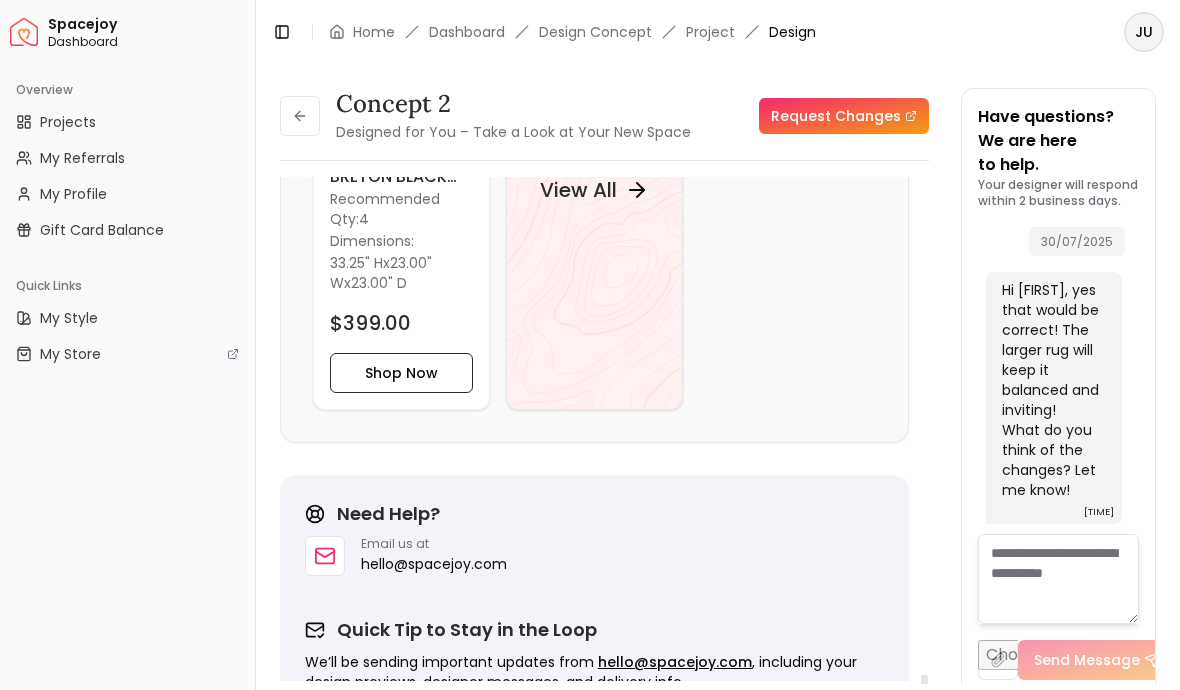 click on "View All" at bounding box center (578, 189) 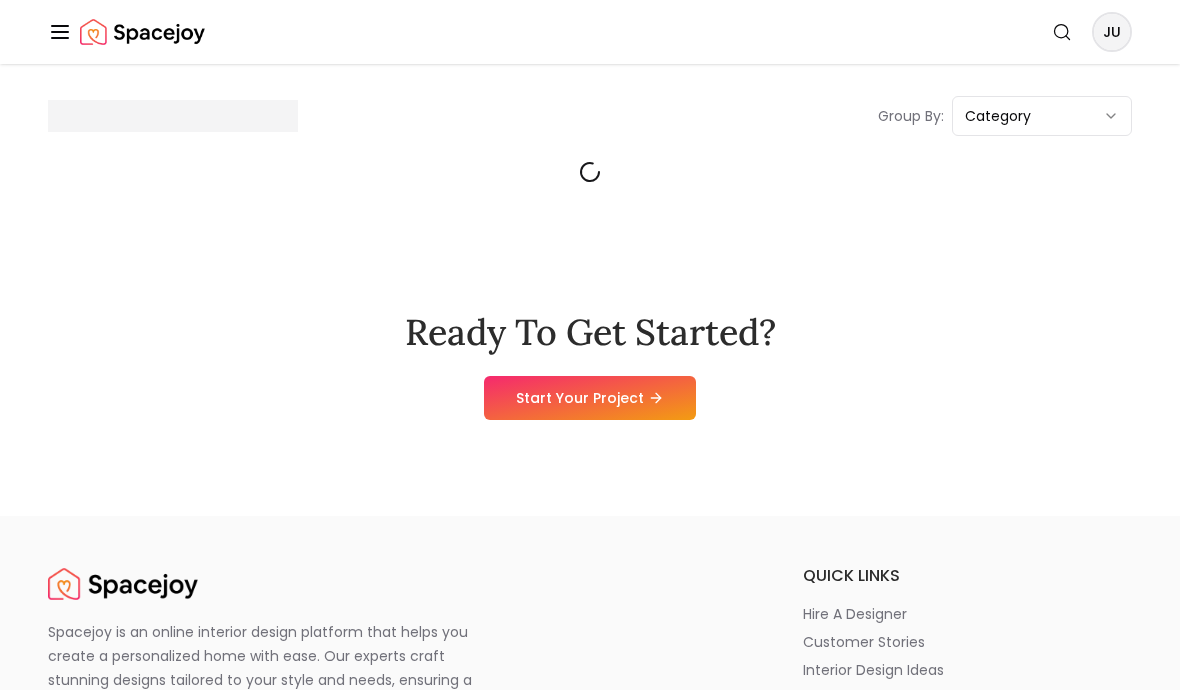 scroll, scrollTop: 0, scrollLeft: 0, axis: both 